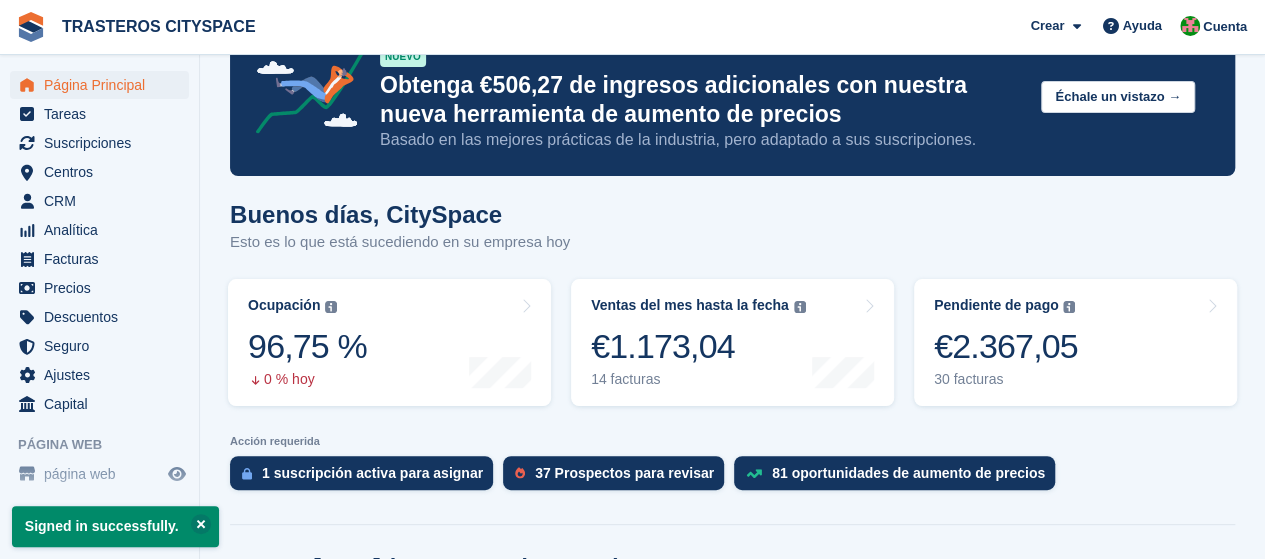 scroll, scrollTop: 100, scrollLeft: 0, axis: vertical 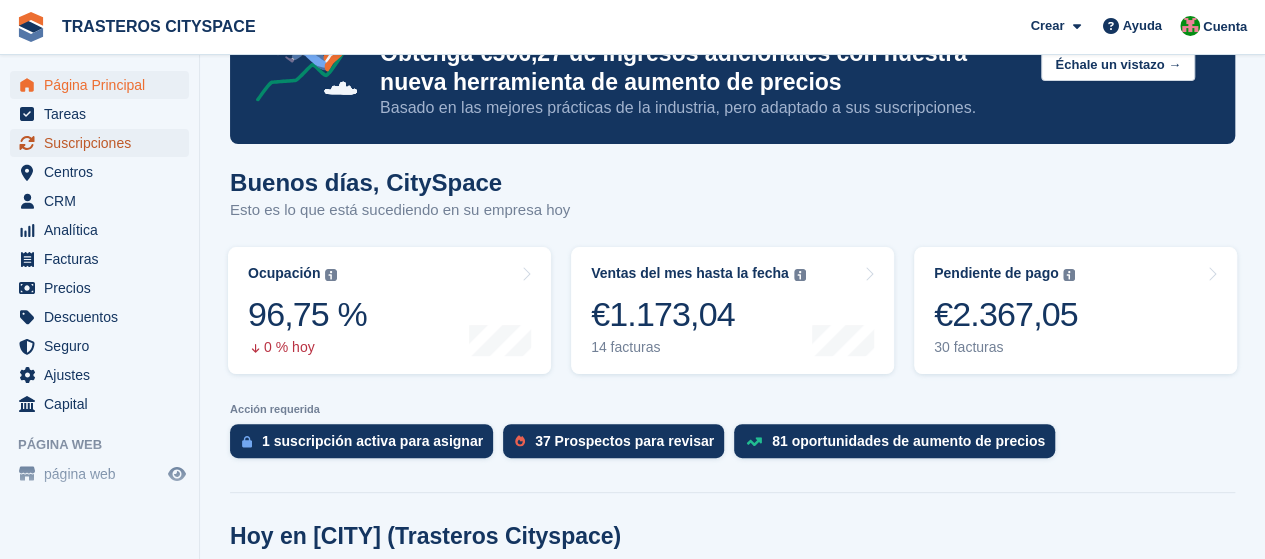 click on "Suscripciones" at bounding box center (104, 143) 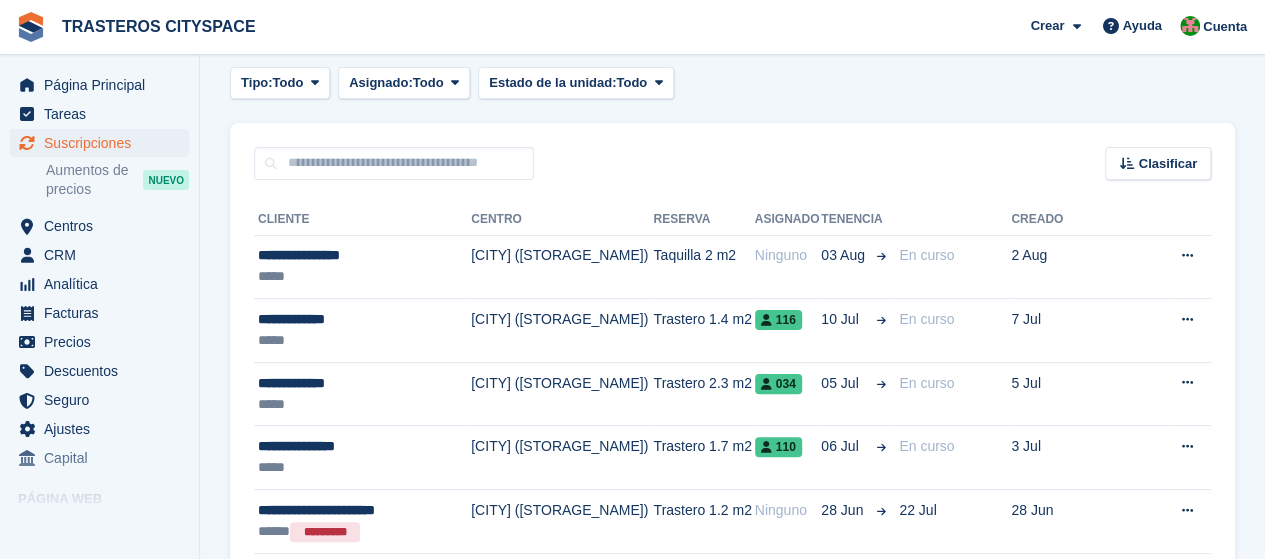 scroll, scrollTop: 100, scrollLeft: 0, axis: vertical 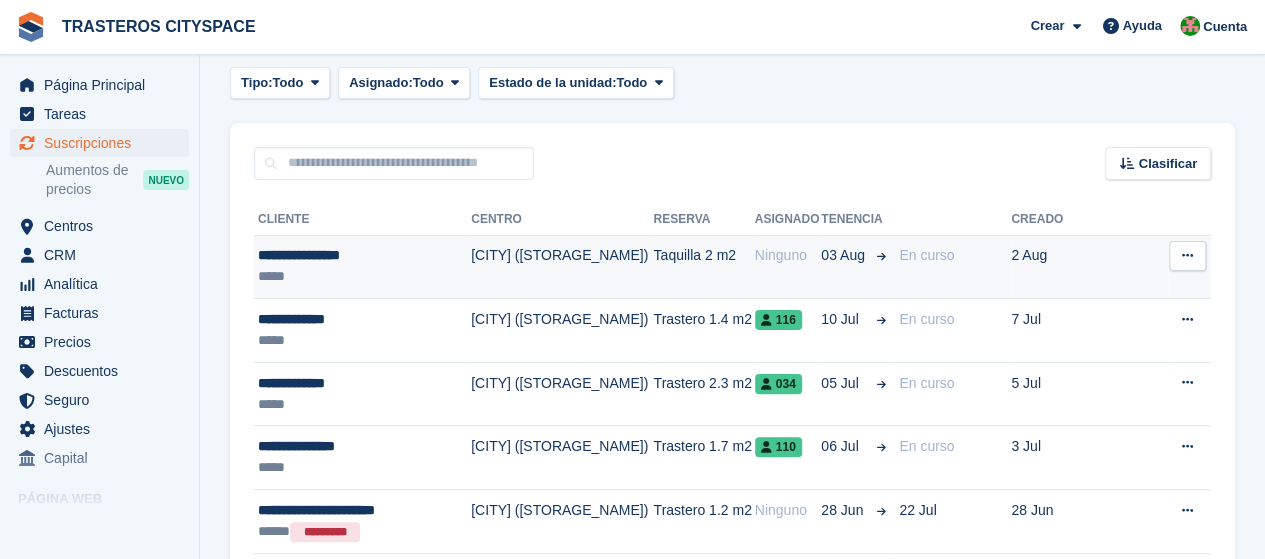 click at bounding box center (1187, 255) 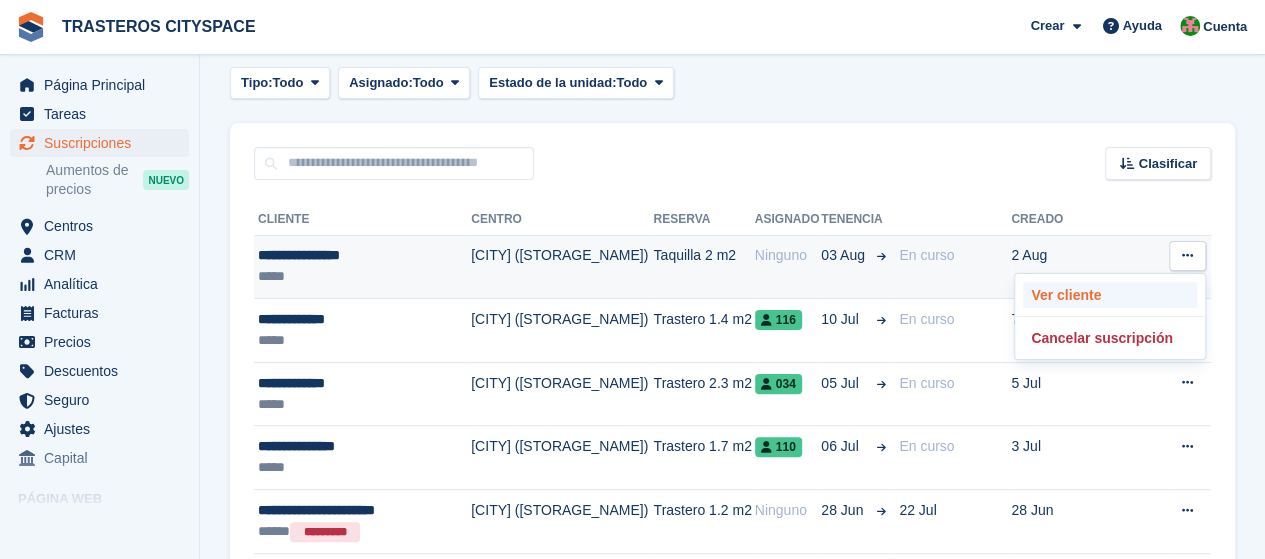 click on "Ver cliente" at bounding box center [1110, 295] 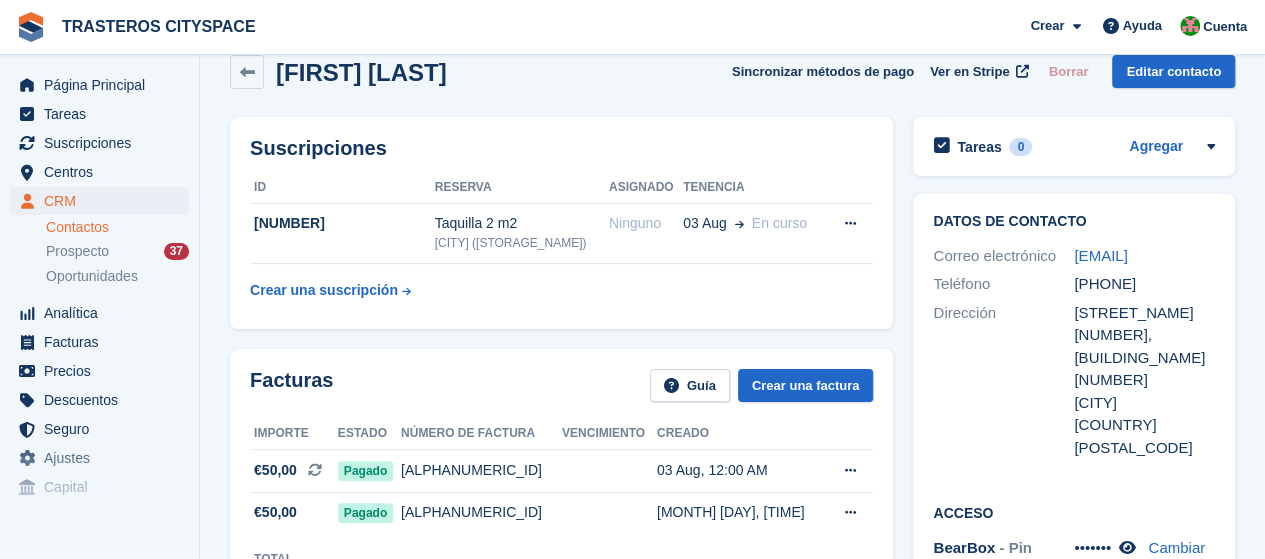 scroll, scrollTop: 0, scrollLeft: 0, axis: both 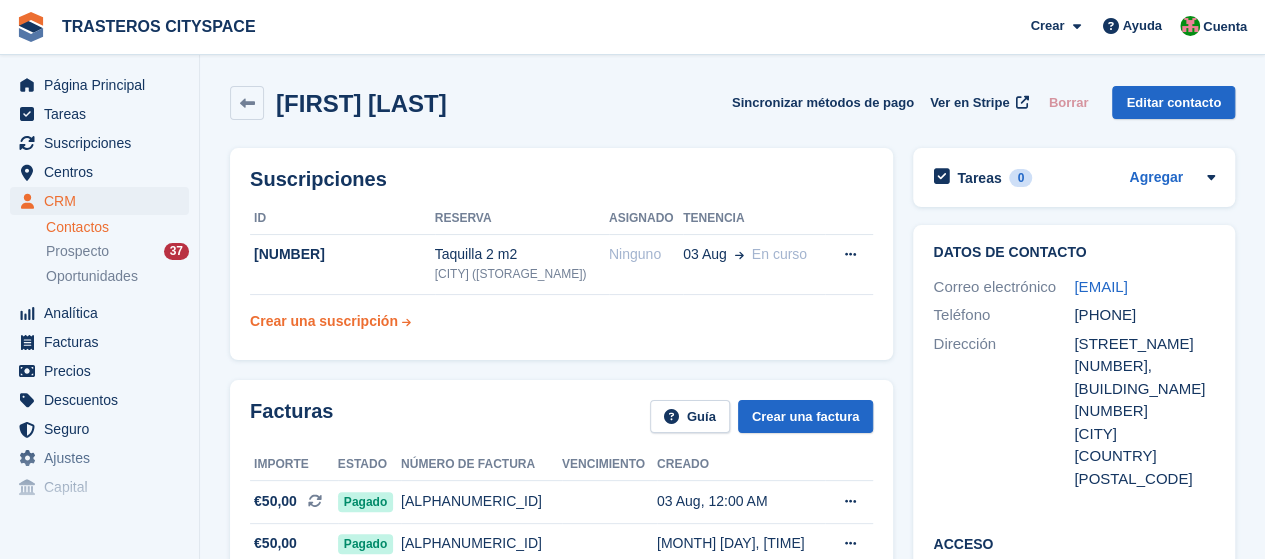 click on "Crear una suscripción" at bounding box center [324, 321] 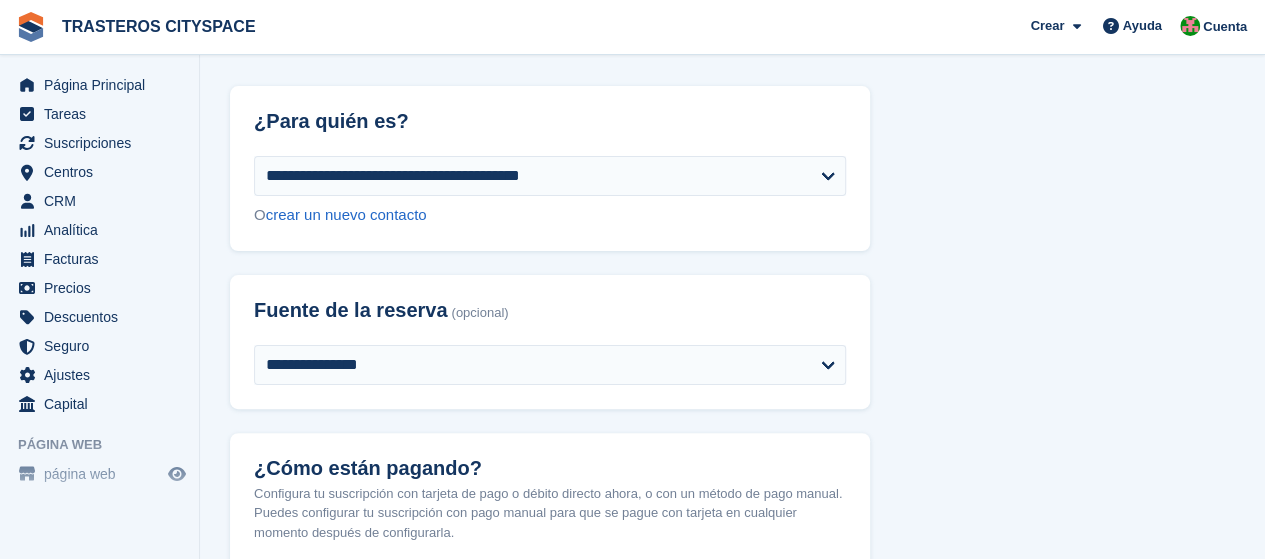 scroll, scrollTop: 100, scrollLeft: 0, axis: vertical 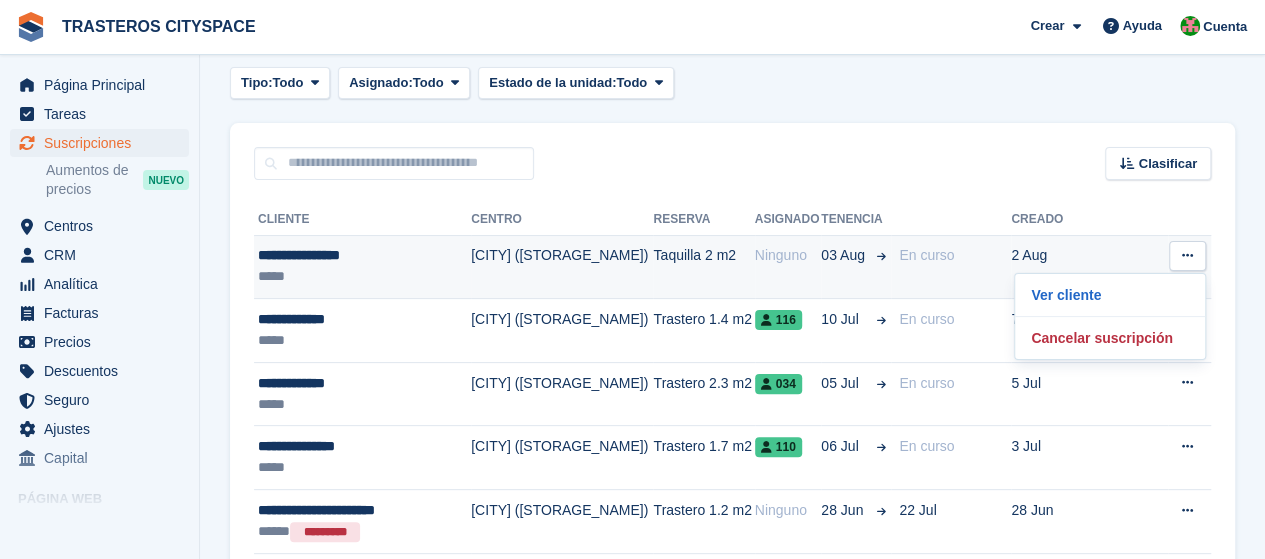 click on "[CITY] ([LOCATION])" at bounding box center (562, 267) 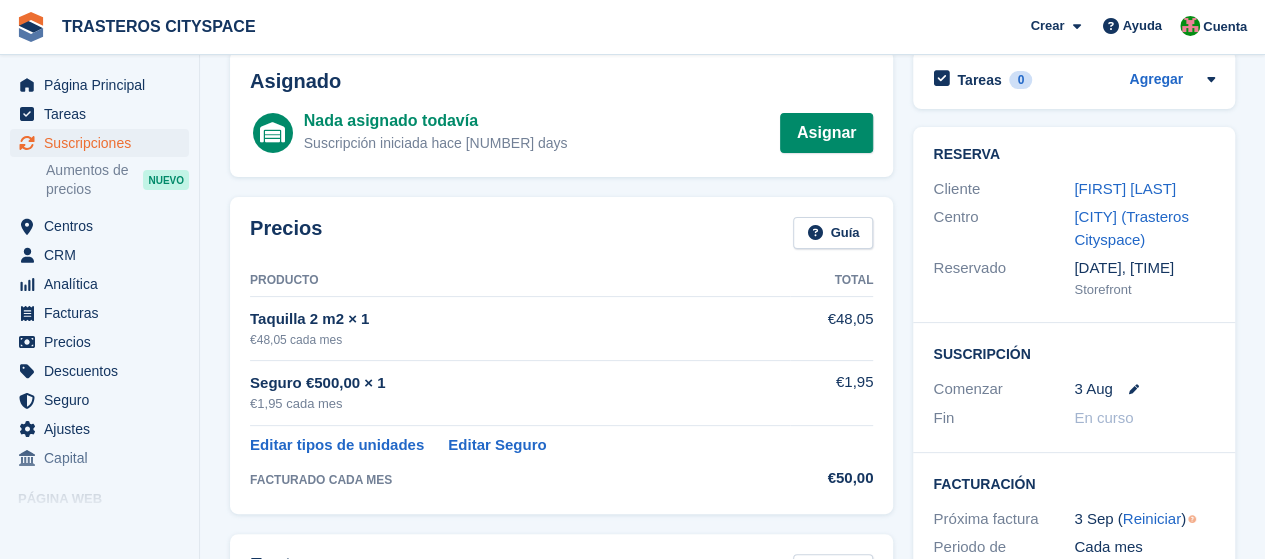 scroll, scrollTop: 0, scrollLeft: 0, axis: both 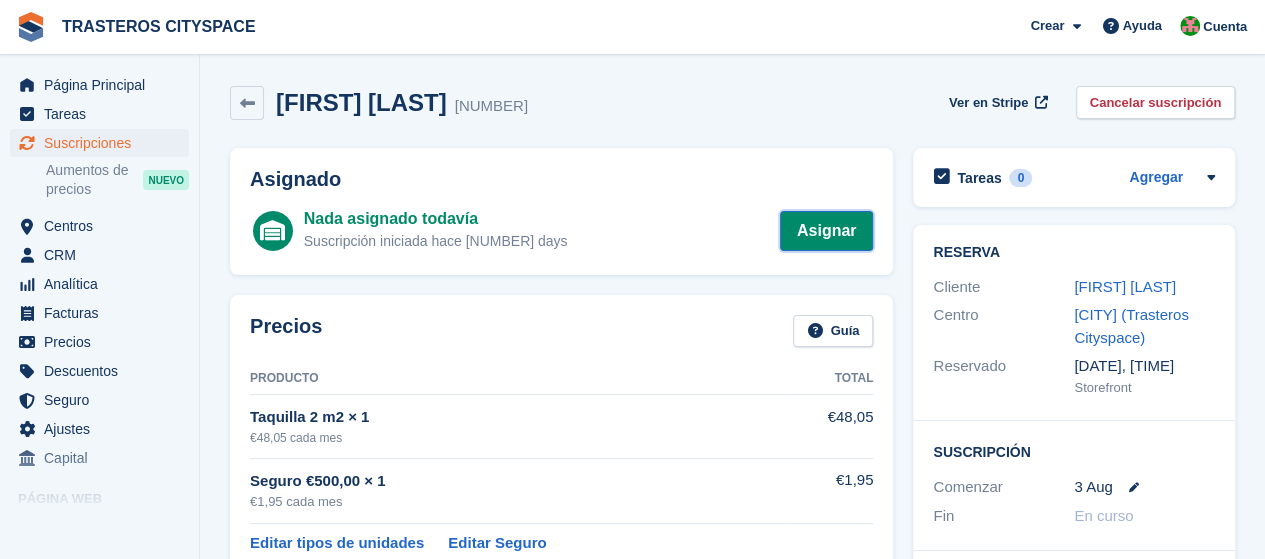 click on "Asignar" at bounding box center [827, 231] 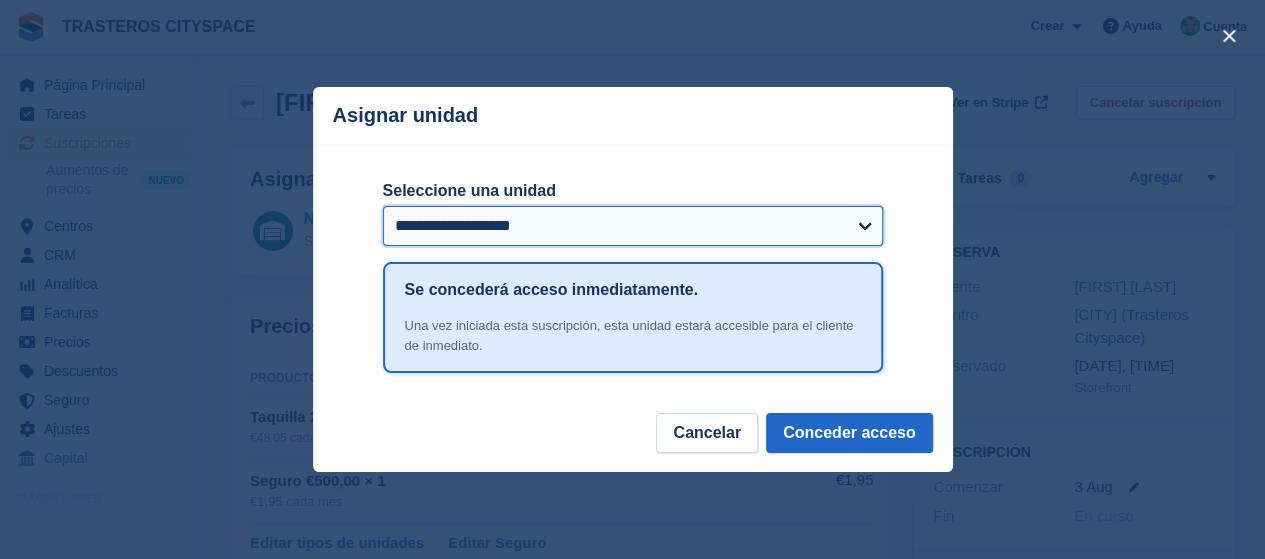click on "**********" at bounding box center [633, 226] 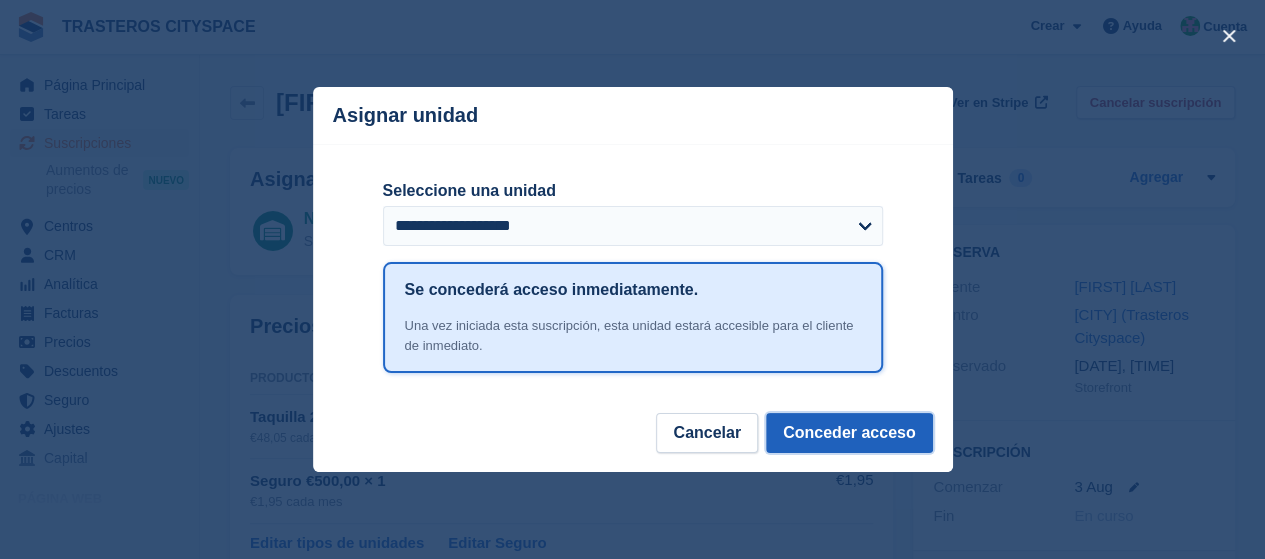 click on "Conceder acceso" at bounding box center (849, 433) 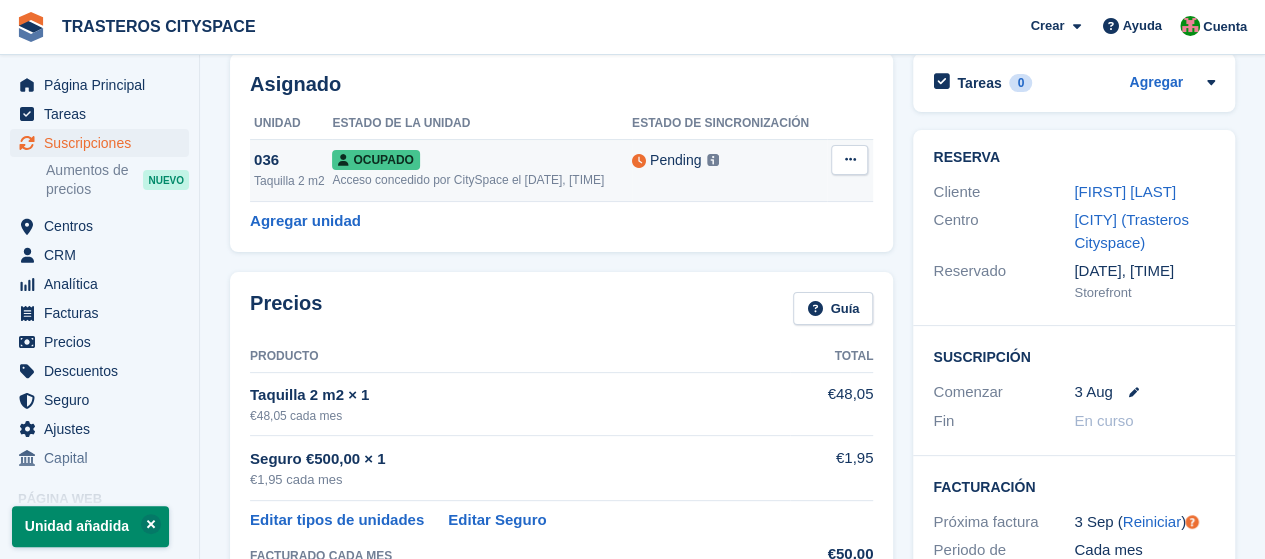 scroll, scrollTop: 0, scrollLeft: 0, axis: both 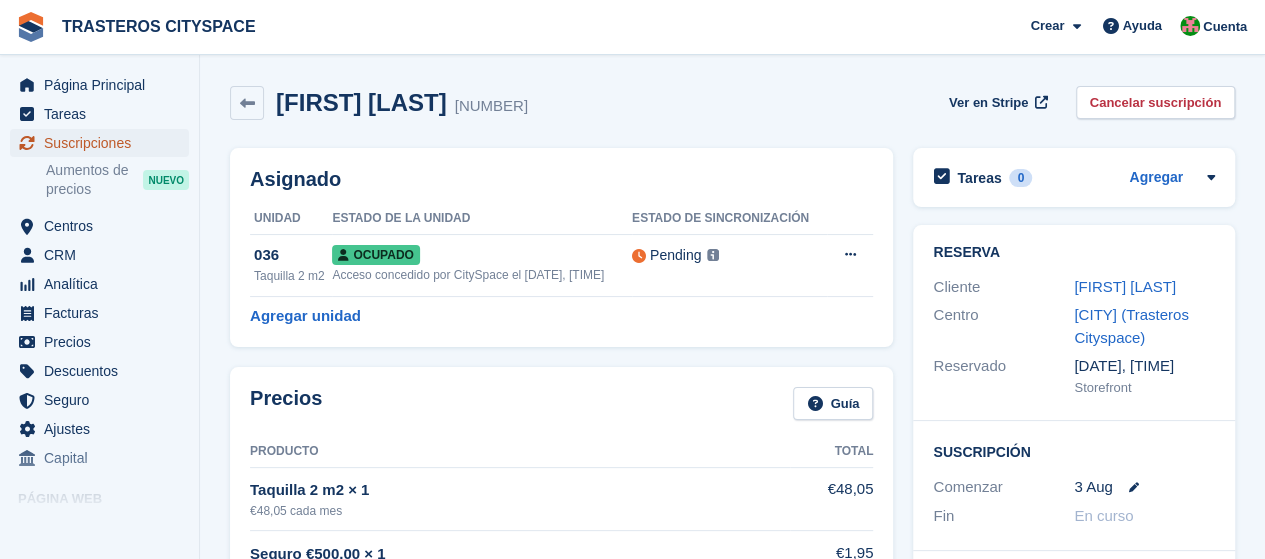 click on "Suscripciones" at bounding box center [104, 143] 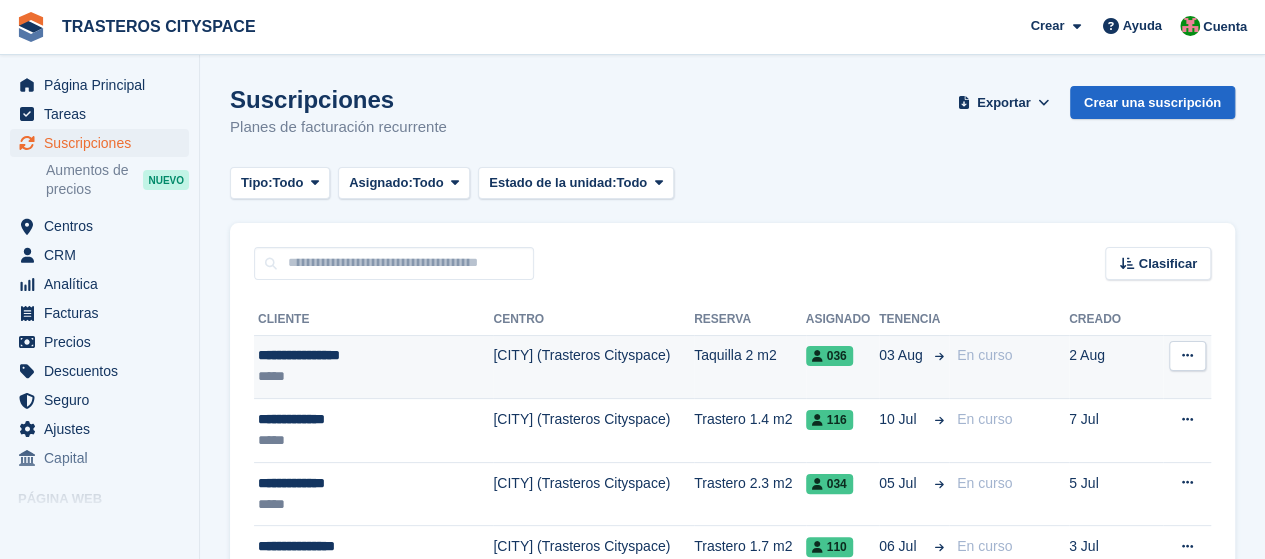 click on "[CITY] ([LOCATION])" at bounding box center (593, 367) 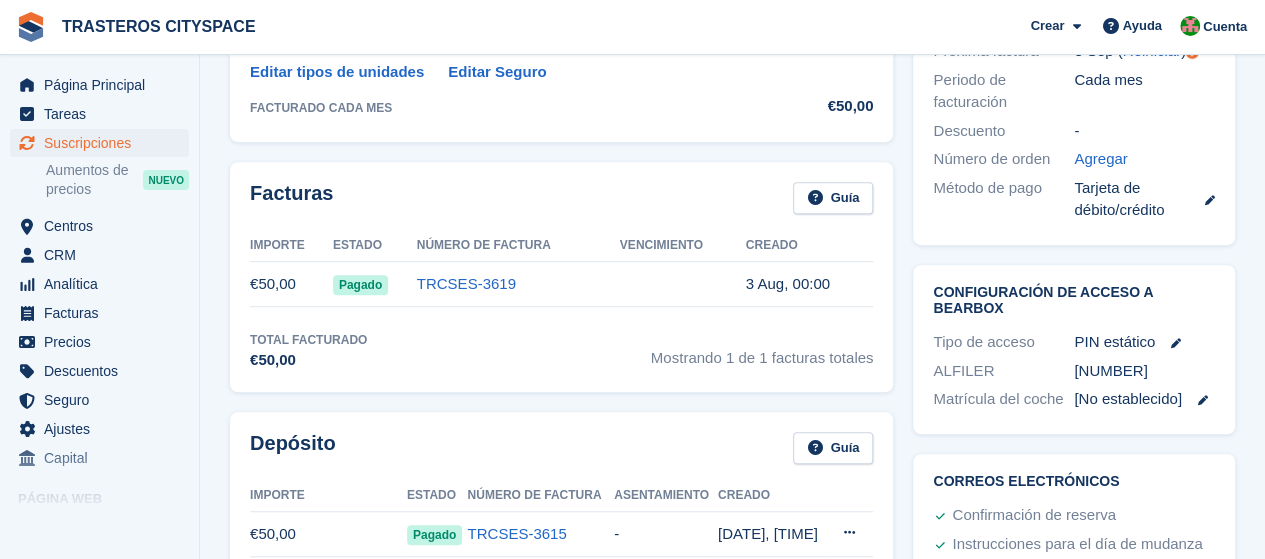 scroll, scrollTop: 600, scrollLeft: 0, axis: vertical 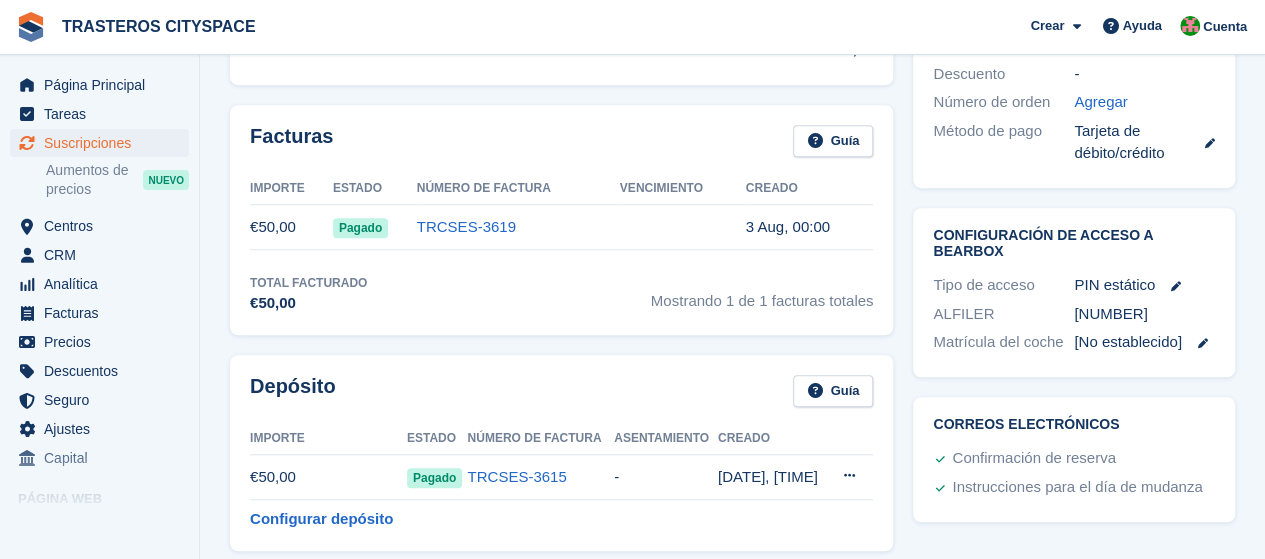 drag, startPoint x: 1128, startPoint y: 343, endPoint x: 1072, endPoint y: 341, distance: 56.0357 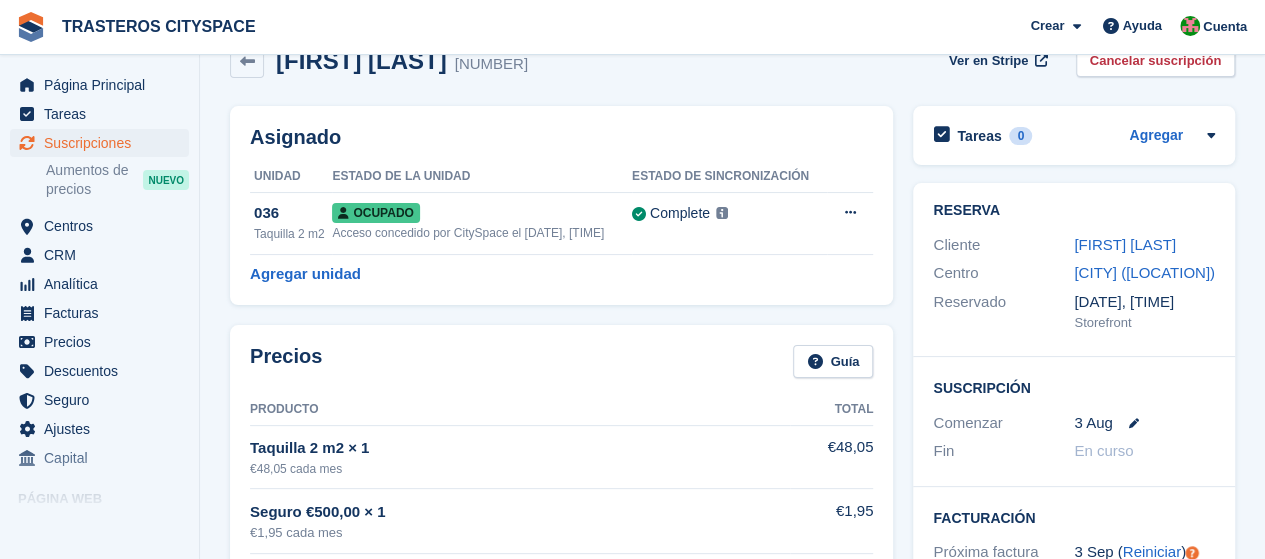 scroll, scrollTop: 0, scrollLeft: 0, axis: both 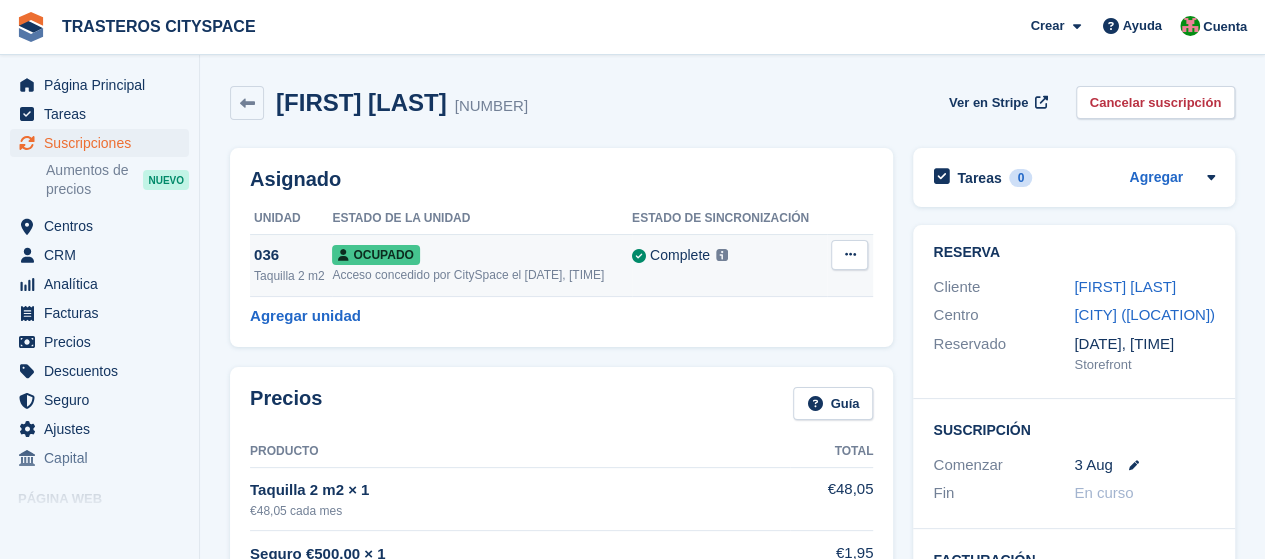 click on "Complete" at bounding box center [680, 255] 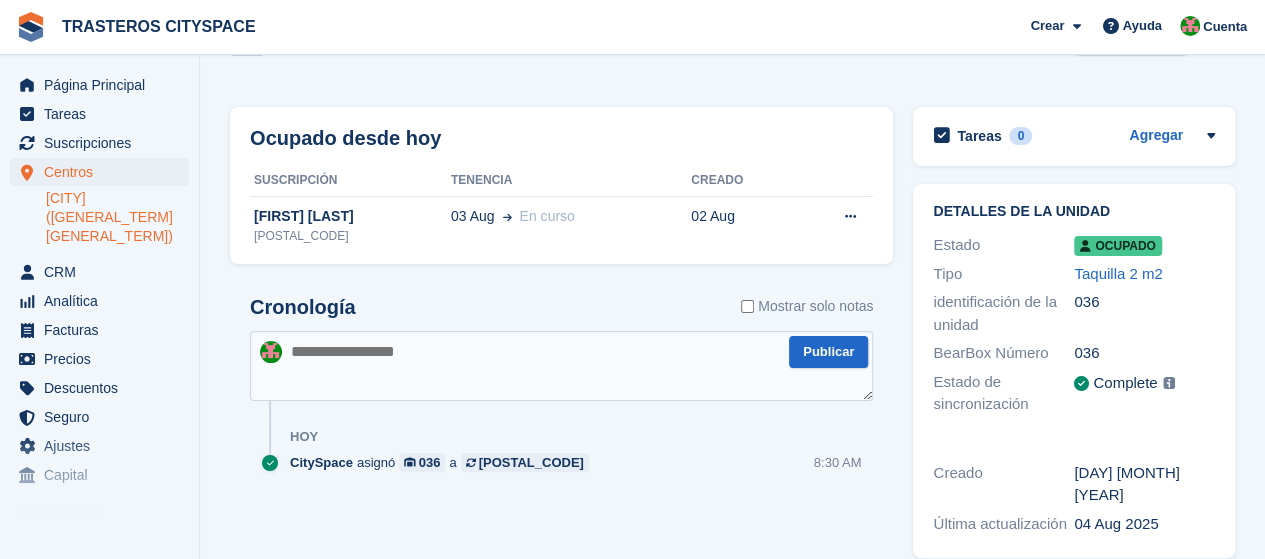 scroll, scrollTop: 0, scrollLeft: 0, axis: both 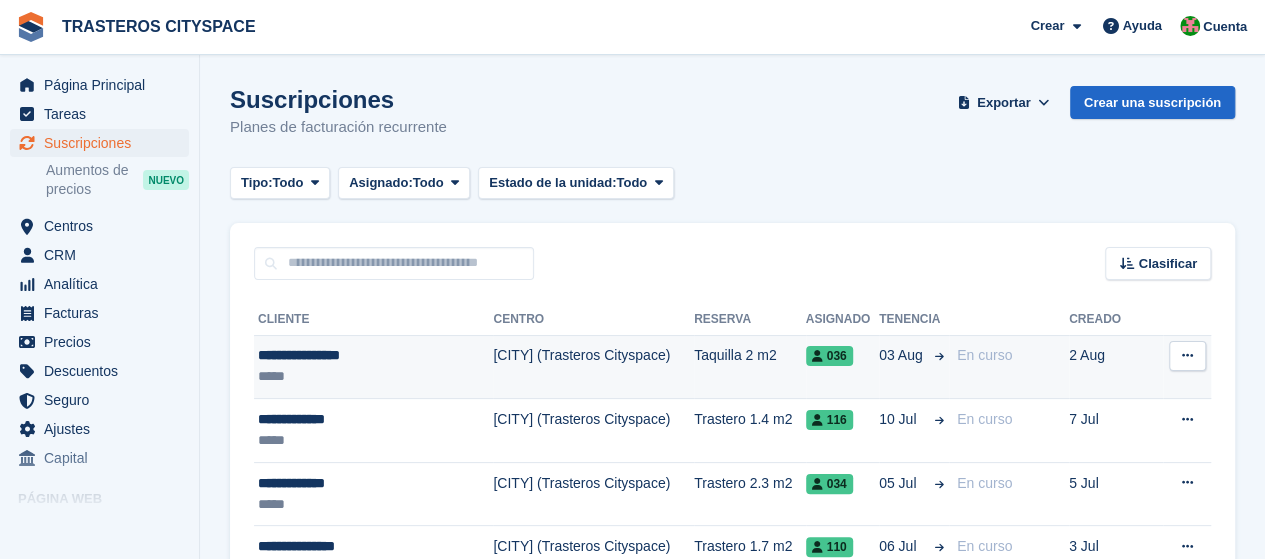 click on "**********" at bounding box center (361, 355) 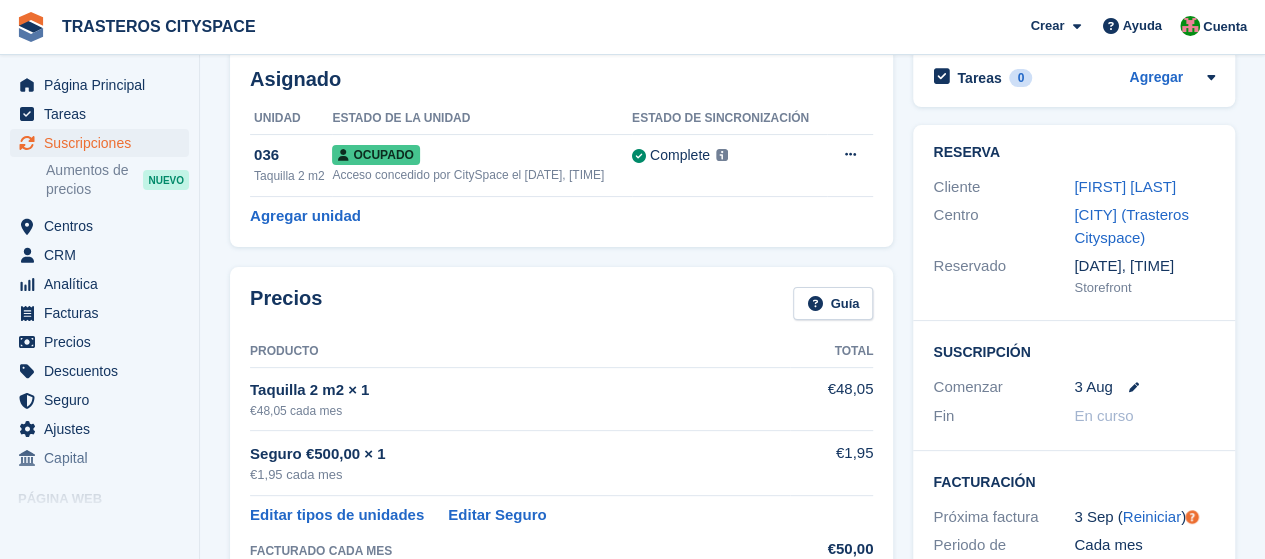 scroll, scrollTop: 0, scrollLeft: 0, axis: both 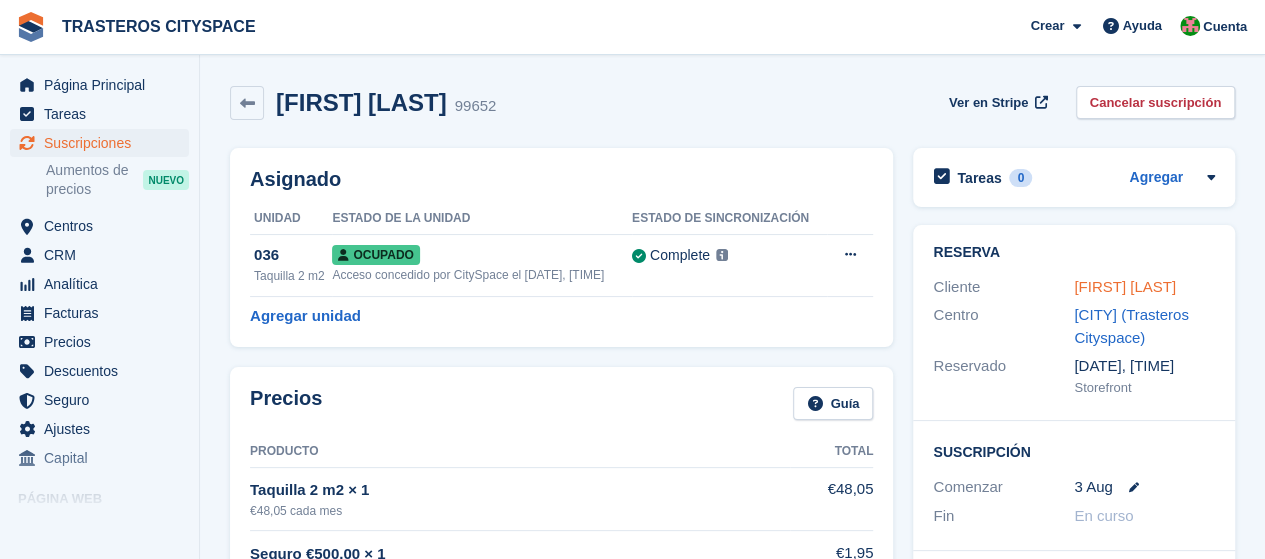 click on "[FIRST] [LAST]" at bounding box center (1125, 286) 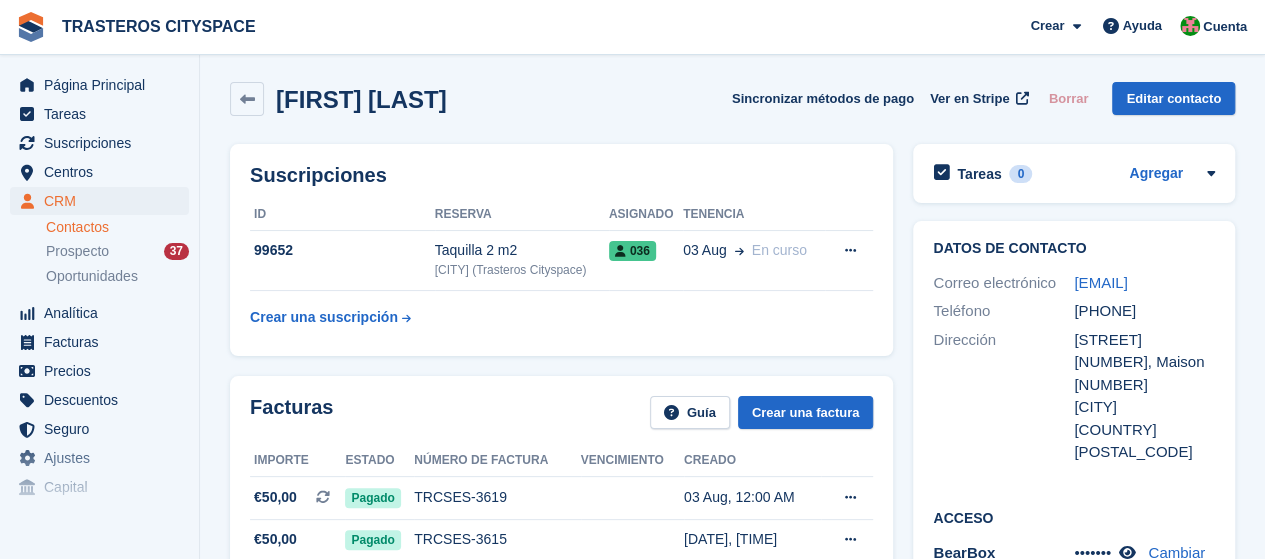 scroll, scrollTop: 0, scrollLeft: 0, axis: both 